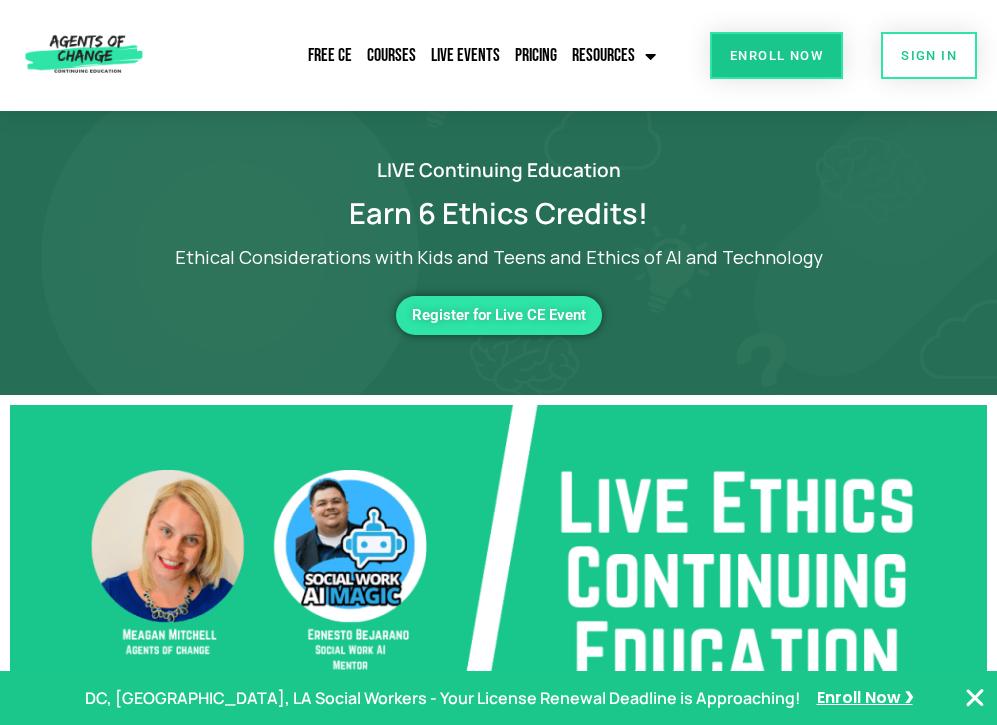 scroll, scrollTop: 0, scrollLeft: 0, axis: both 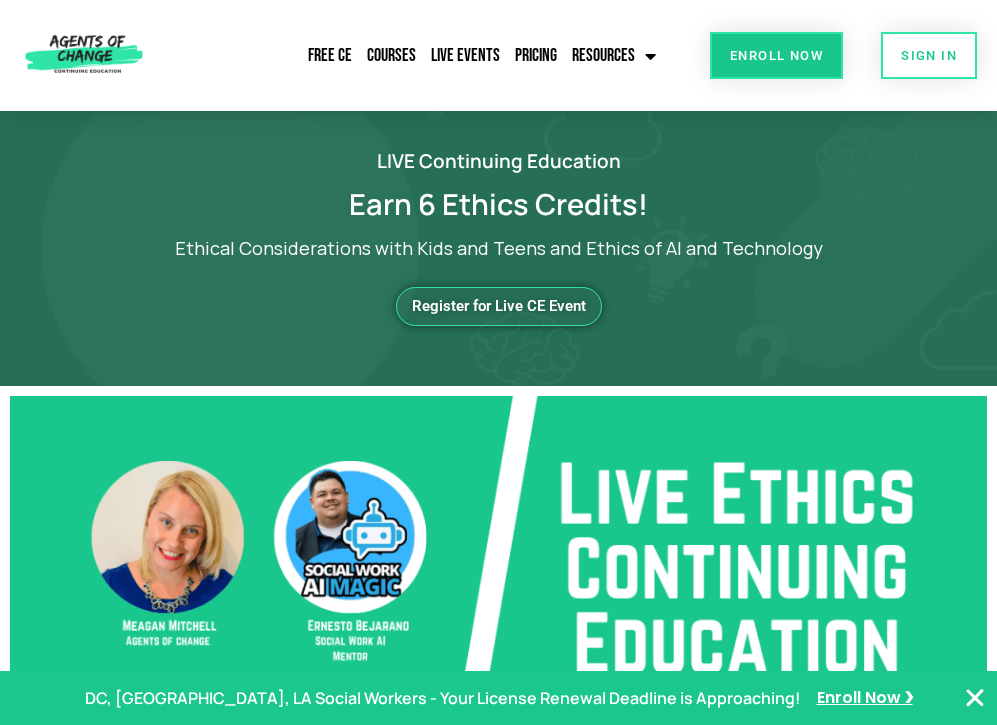 click on "Register for Live CE Event" at bounding box center [499, 306] 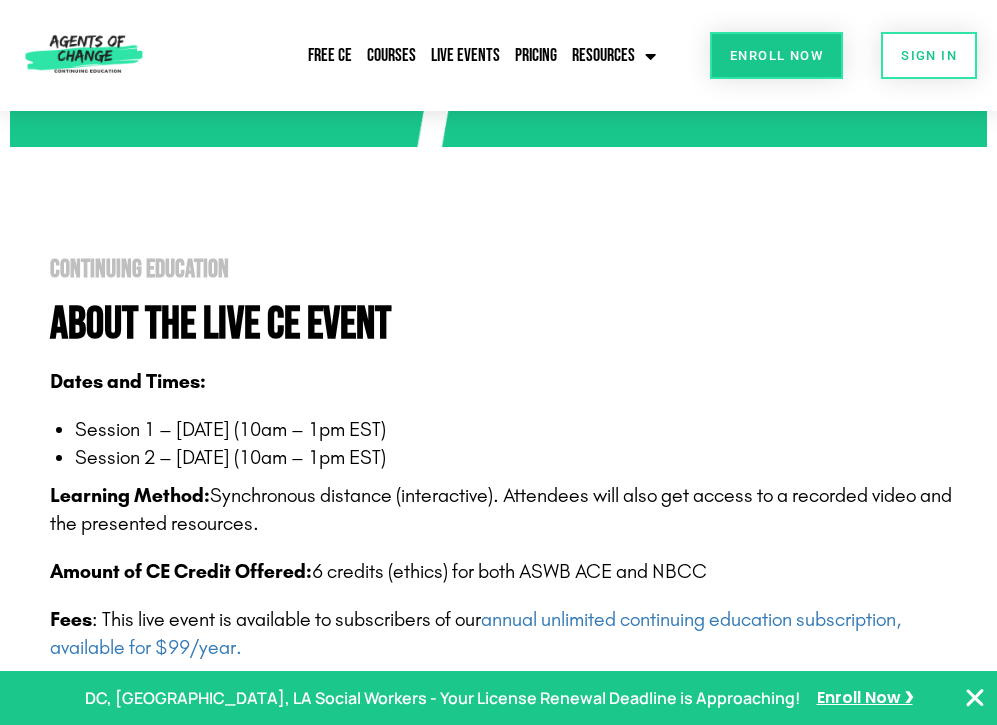 scroll, scrollTop: 834, scrollLeft: 0, axis: vertical 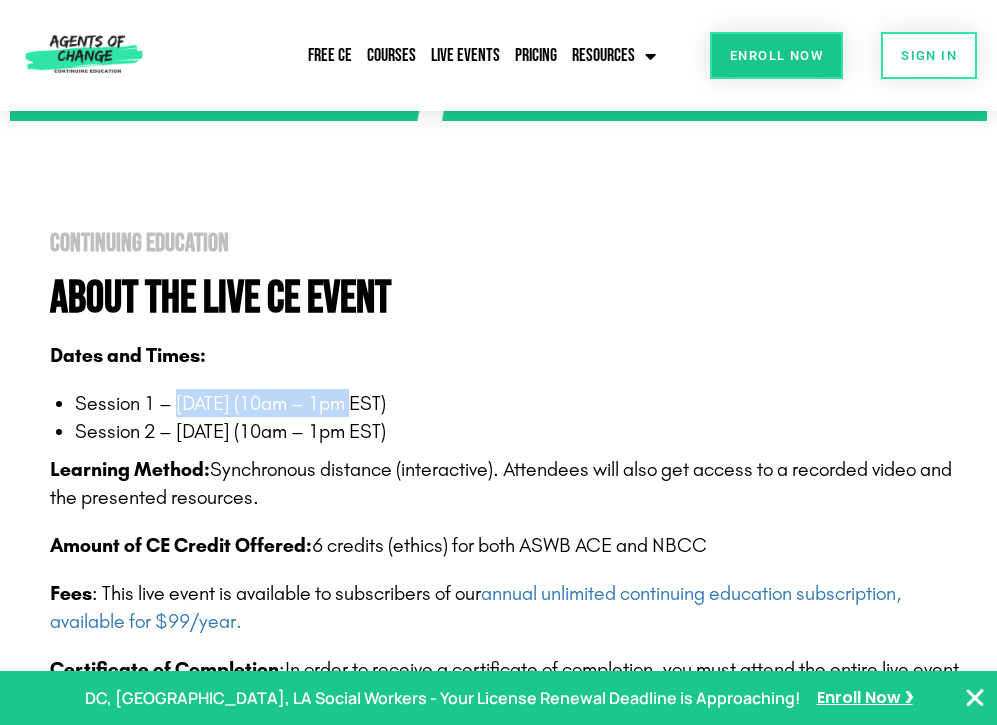 drag, startPoint x: 179, startPoint y: 403, endPoint x: 347, endPoint y: 405, distance: 168.0119 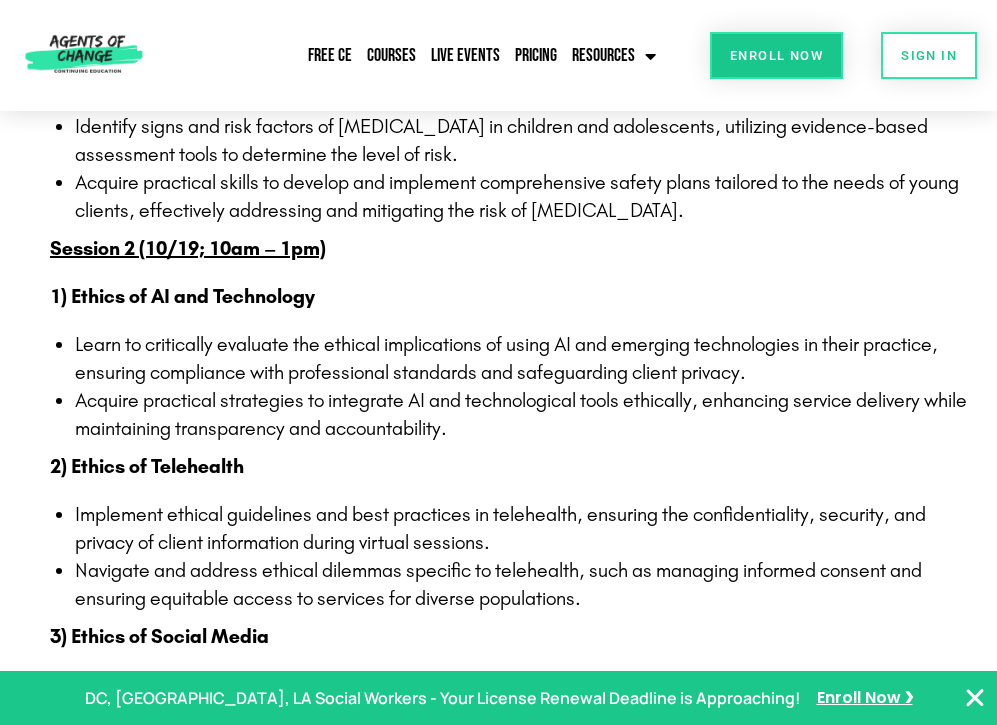 scroll, scrollTop: 4539, scrollLeft: 0, axis: vertical 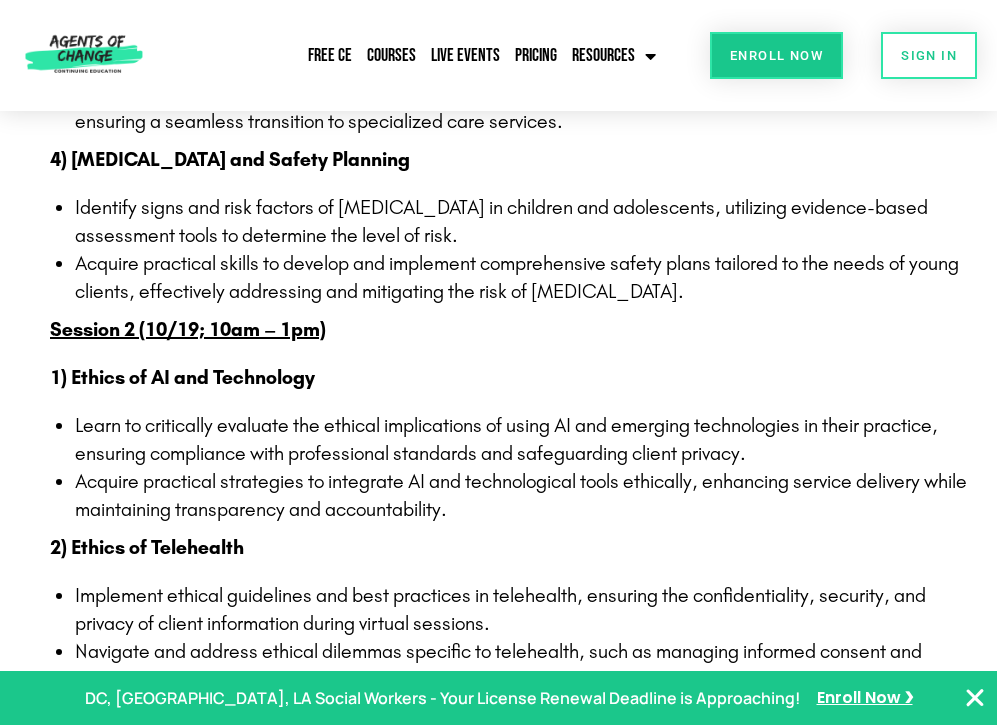 click on "Session 2 (10/19; 10am – 1pm)" at bounding box center (188, 329) 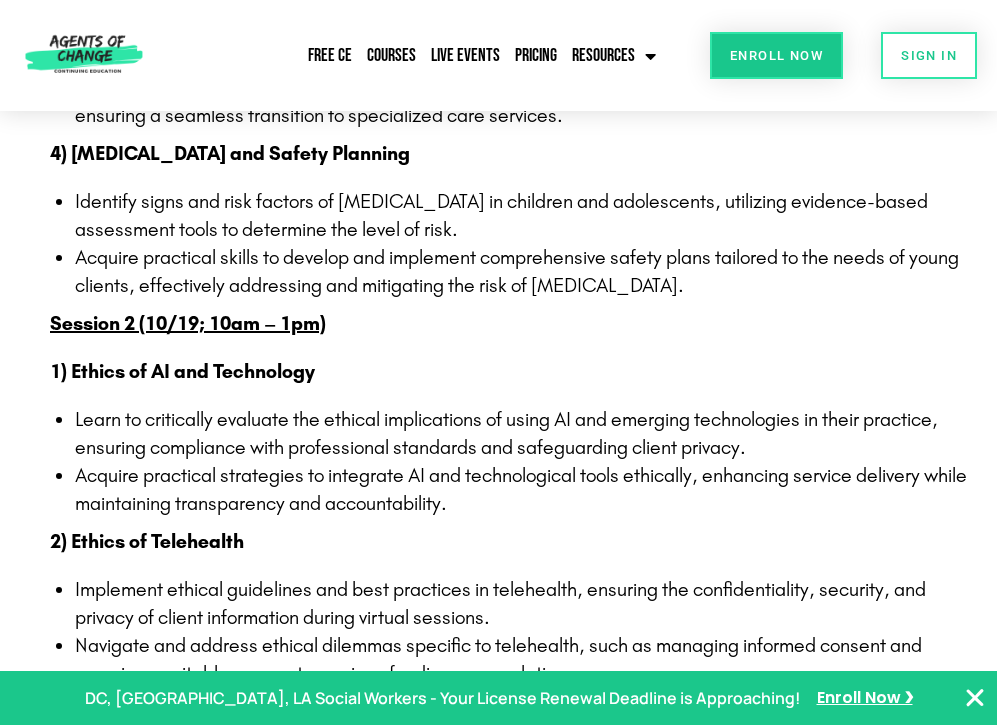 scroll, scrollTop: 4546, scrollLeft: 0, axis: vertical 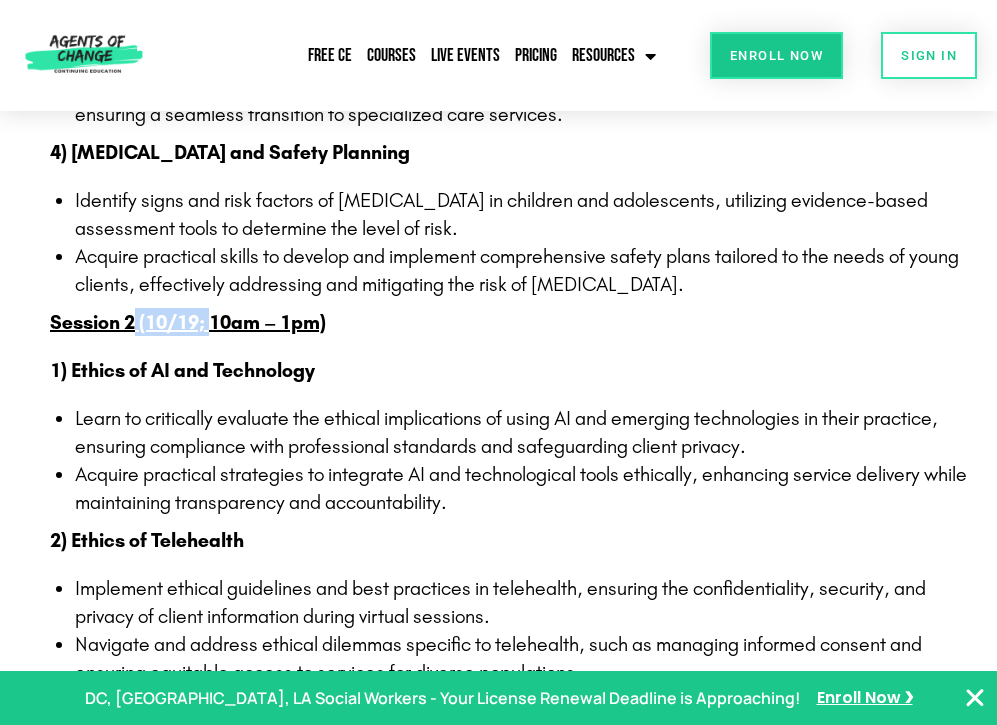drag, startPoint x: 136, startPoint y: 280, endPoint x: 213, endPoint y: 282, distance: 77.02597 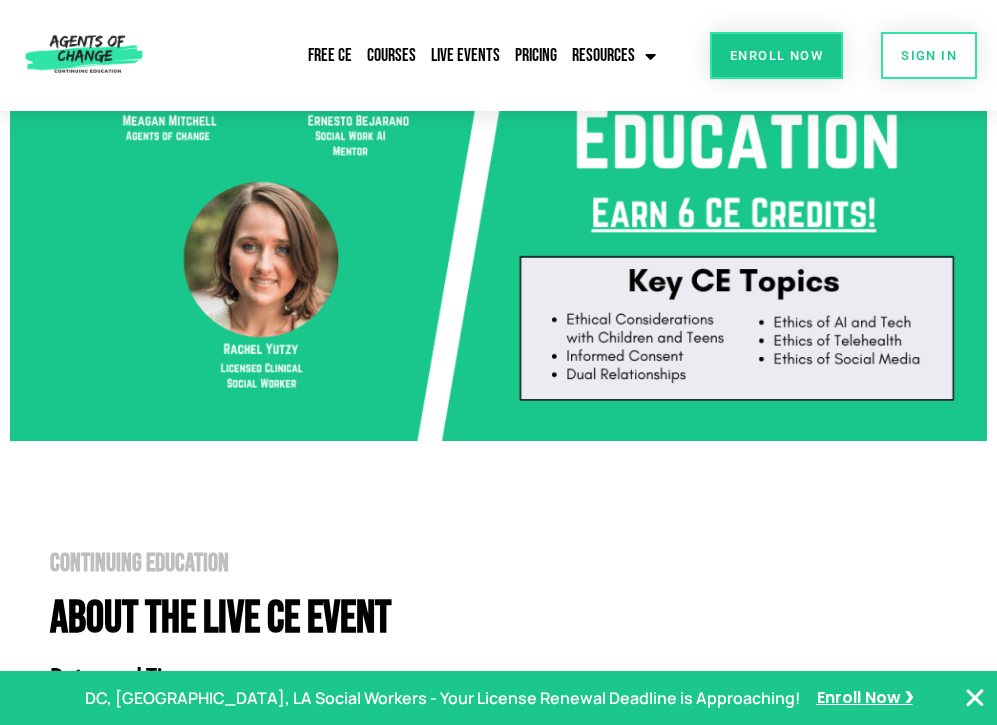 scroll, scrollTop: 262, scrollLeft: 0, axis: vertical 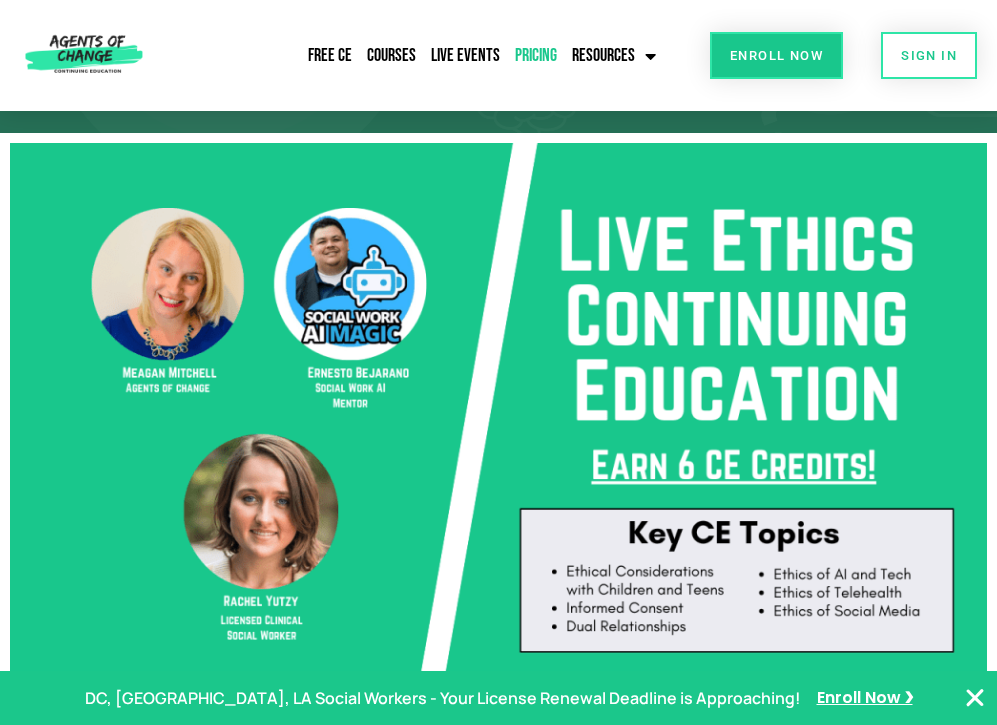 click on "Pricing" 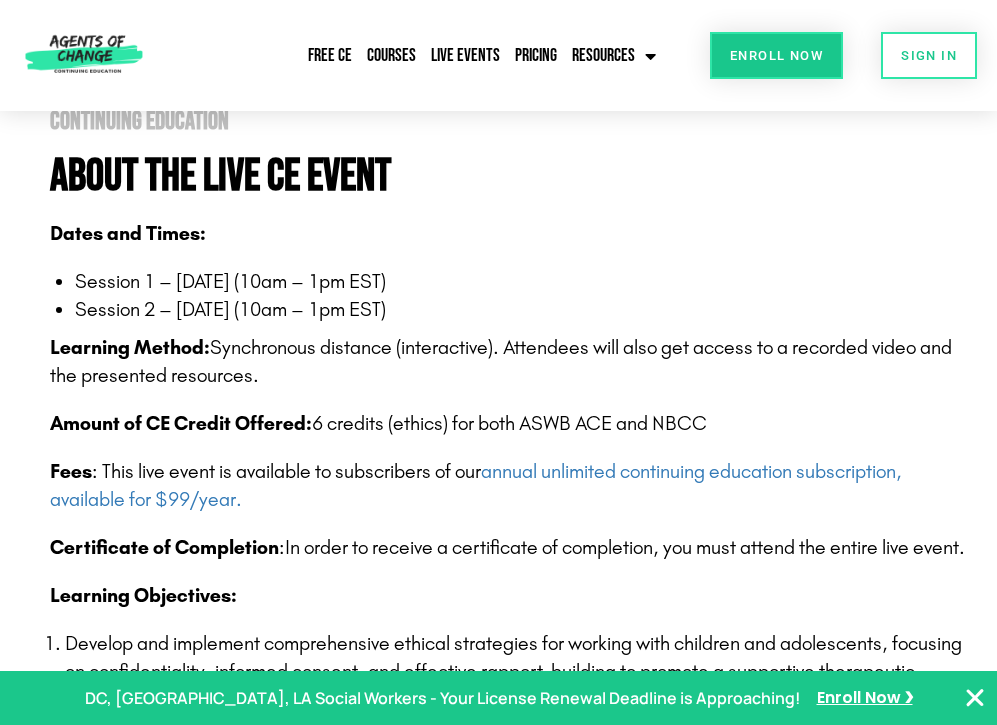 scroll, scrollTop: 863, scrollLeft: 0, axis: vertical 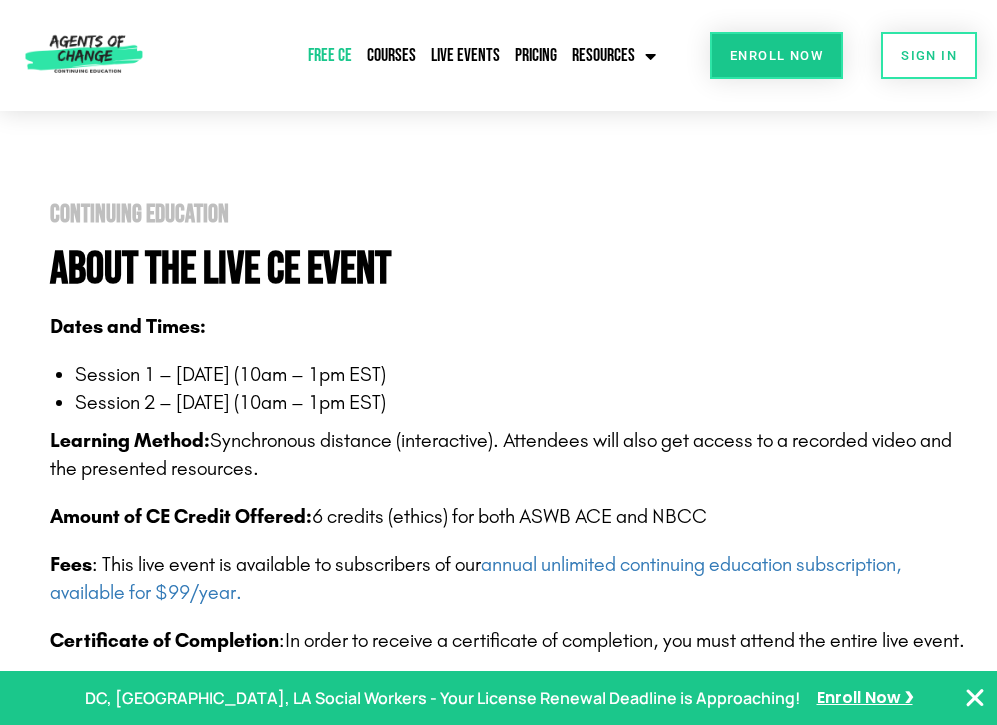 click on "Free CE" 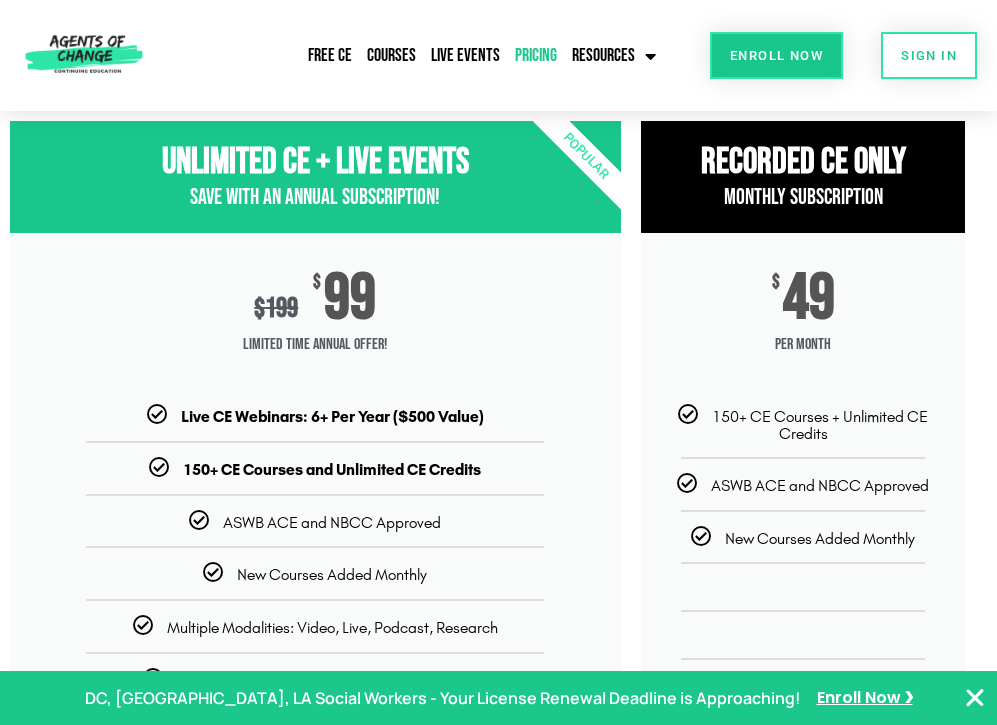 scroll, scrollTop: 0, scrollLeft: 0, axis: both 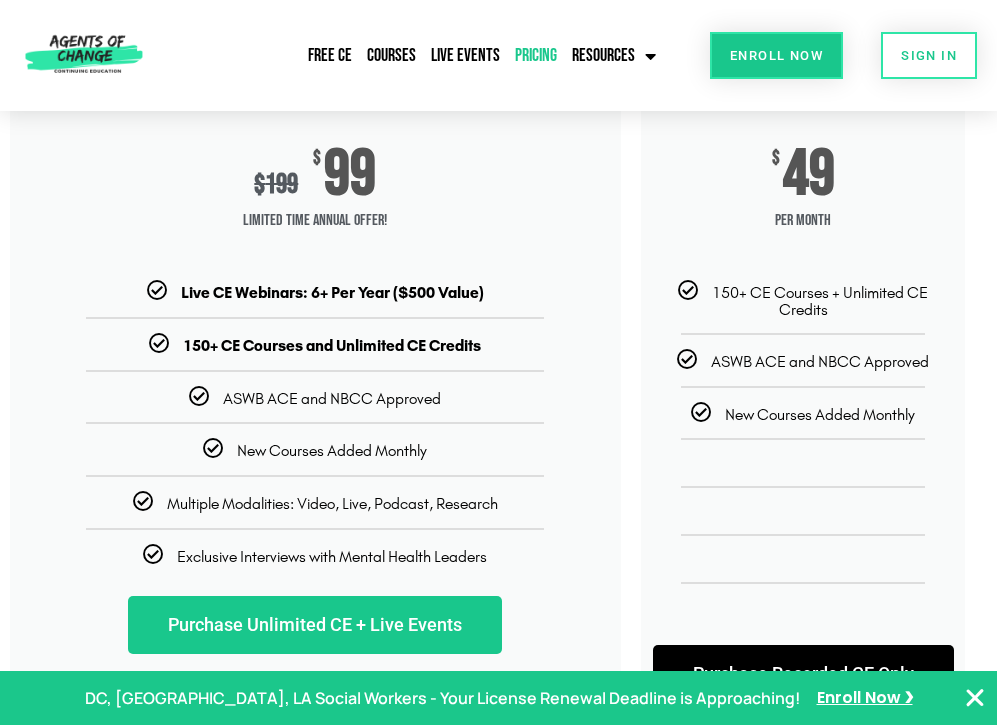 click on "Live CE Webinars: 6+ Per Year ($500 Value)" at bounding box center (332, 292) 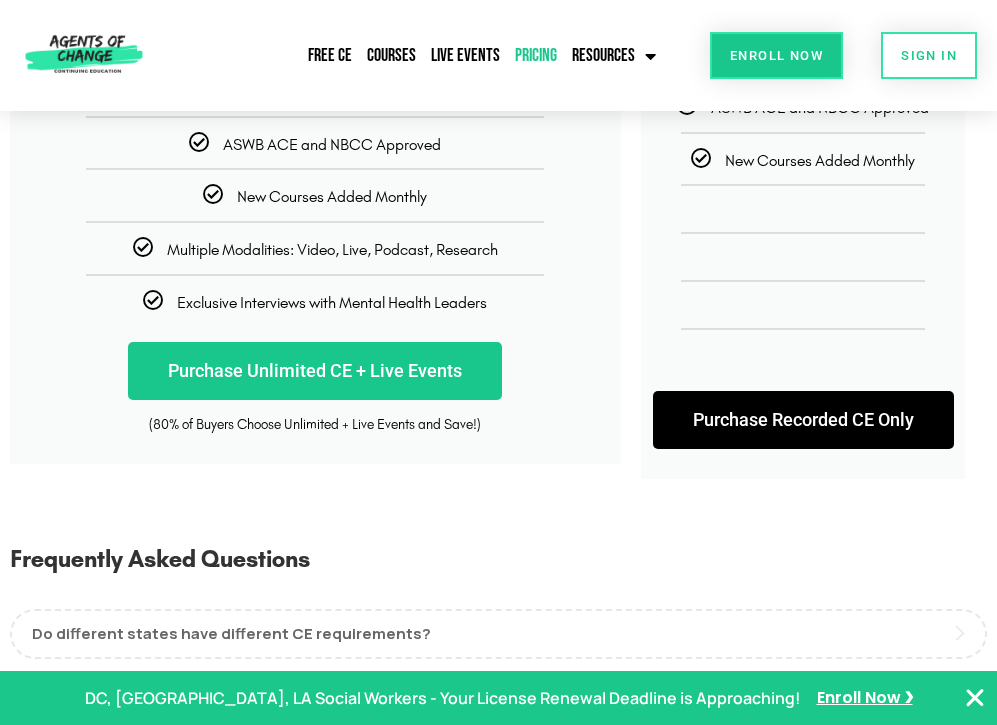scroll, scrollTop: 362, scrollLeft: 0, axis: vertical 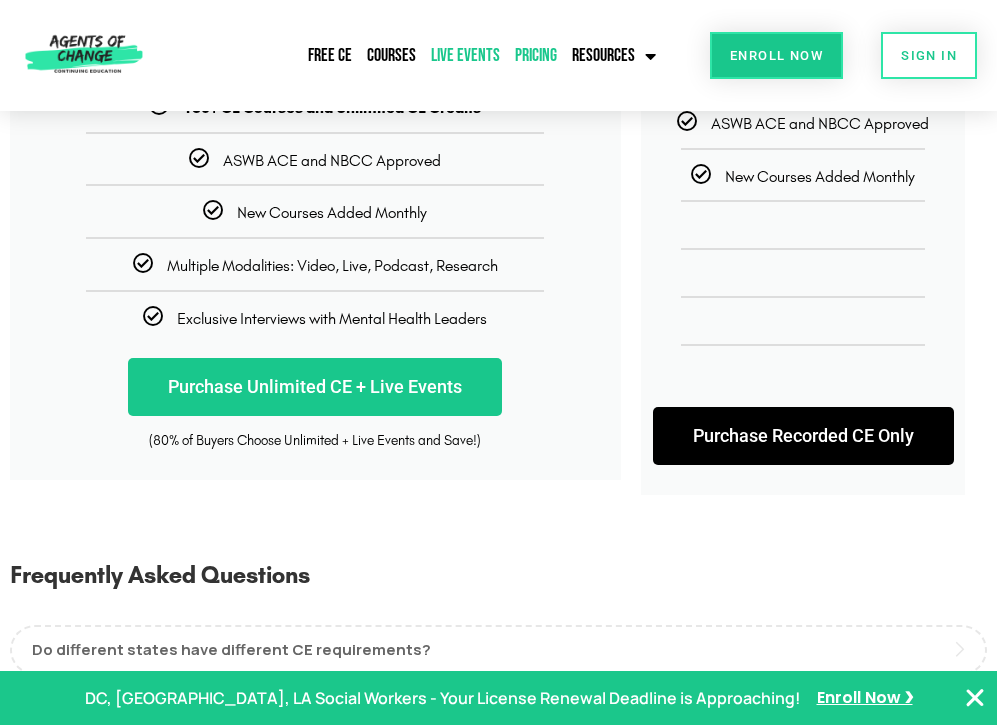 click on "Live Events" 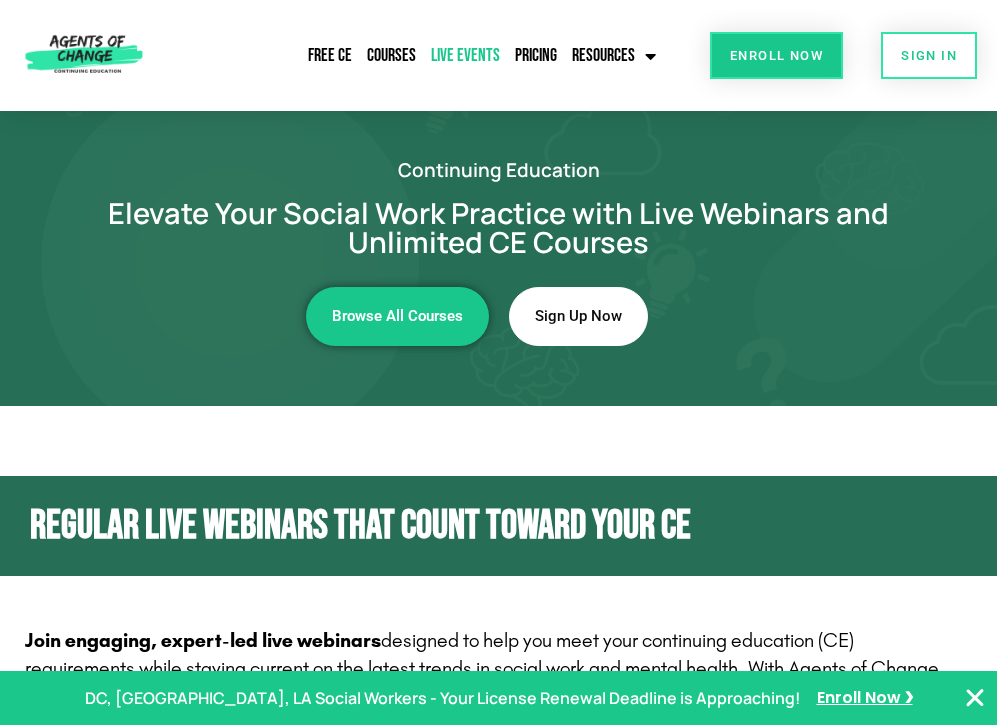scroll, scrollTop: 0, scrollLeft: 0, axis: both 